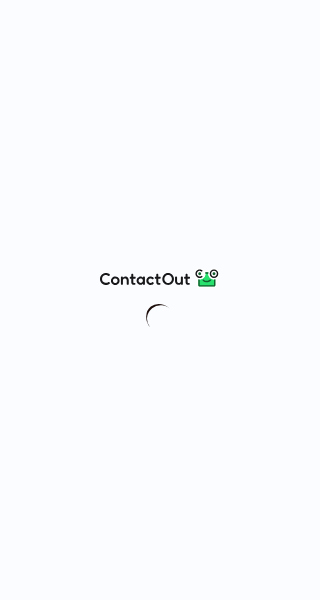 scroll, scrollTop: 0, scrollLeft: 0, axis: both 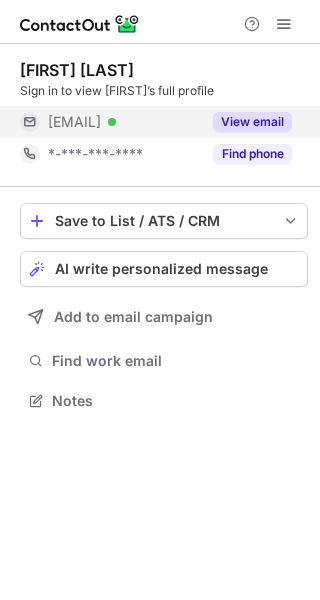 click on "View email" at bounding box center (252, 122) 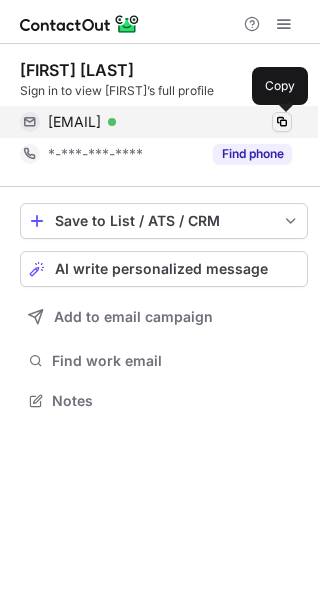 click at bounding box center (282, 122) 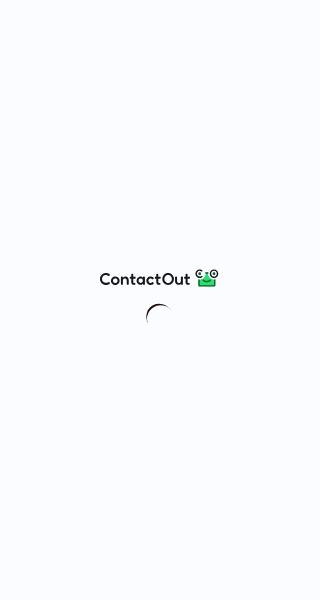 scroll, scrollTop: 0, scrollLeft: 0, axis: both 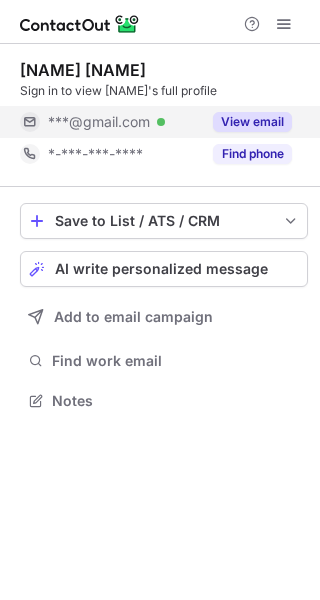 click on "View email" at bounding box center (252, 122) 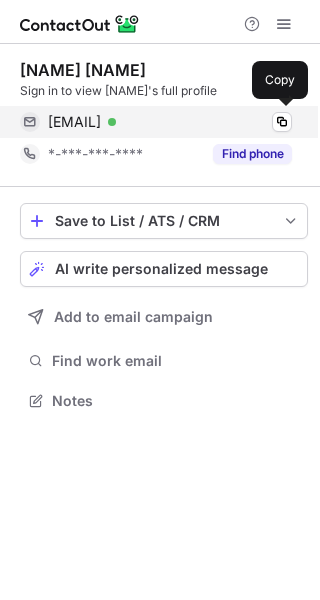 click on "calumtsmith@gmail.com" at bounding box center (74, 122) 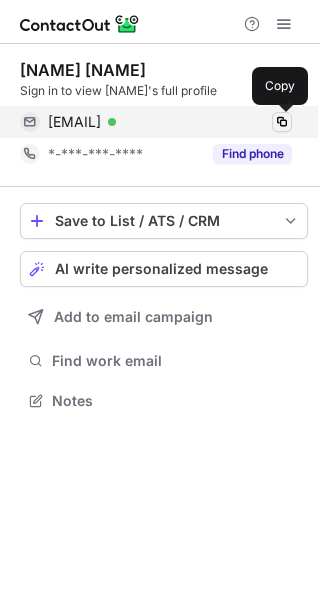 click at bounding box center [282, 122] 